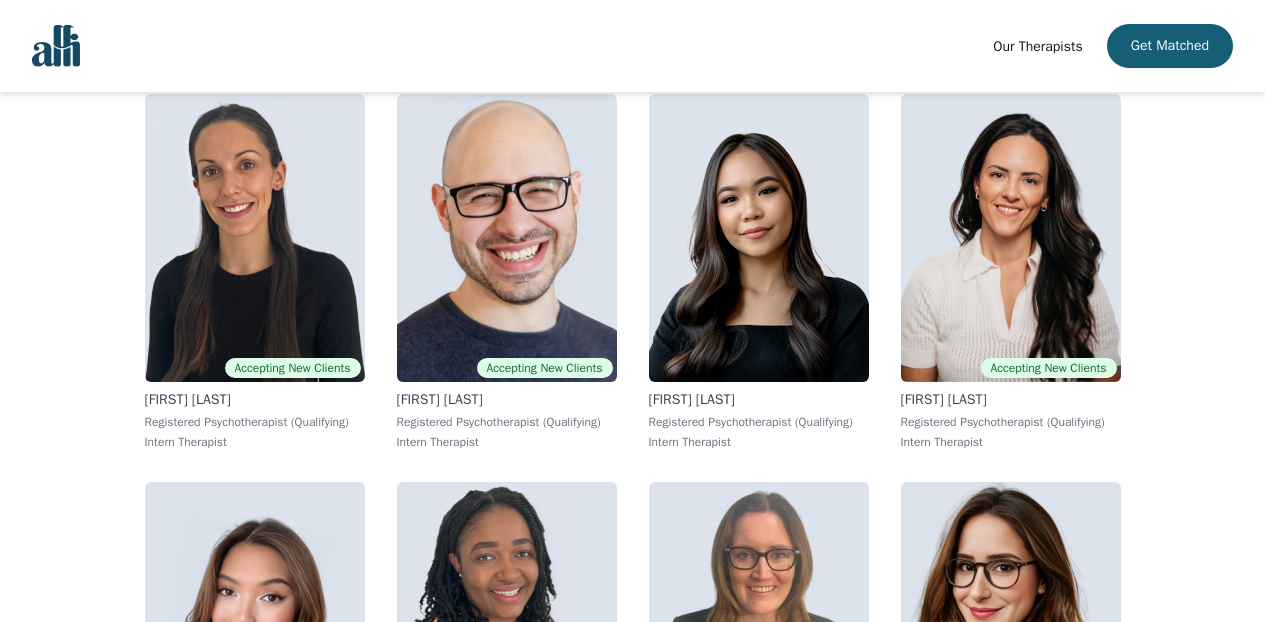 scroll, scrollTop: 14794, scrollLeft: 0, axis: vertical 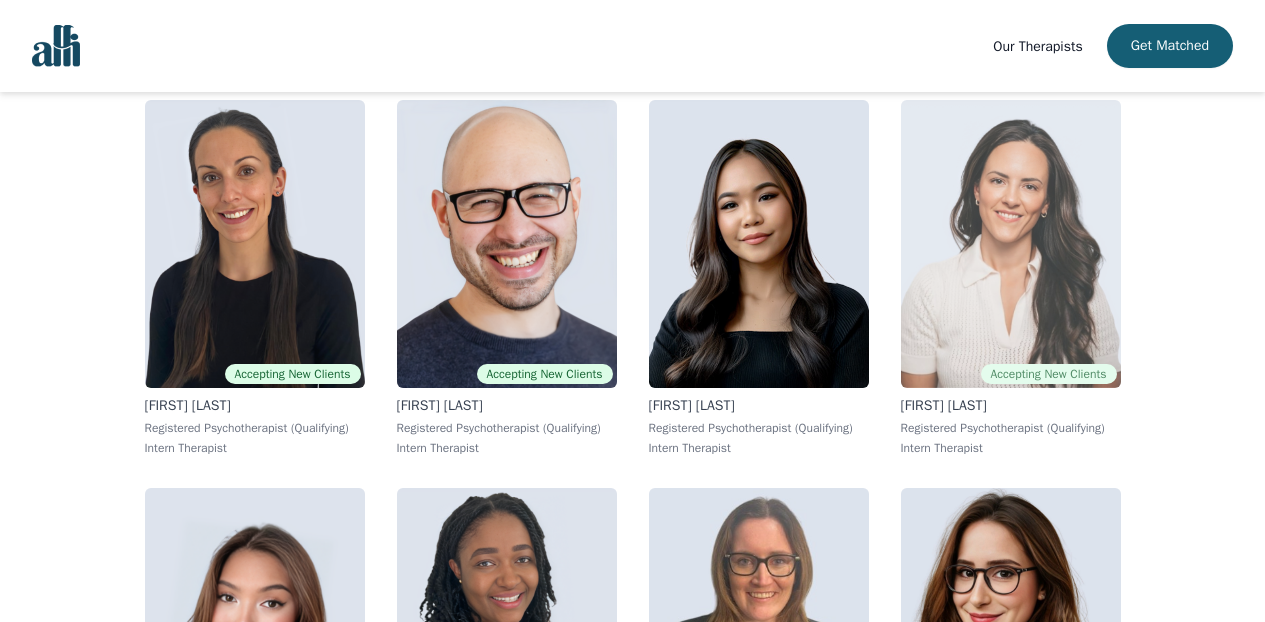 click at bounding box center [1011, 244] 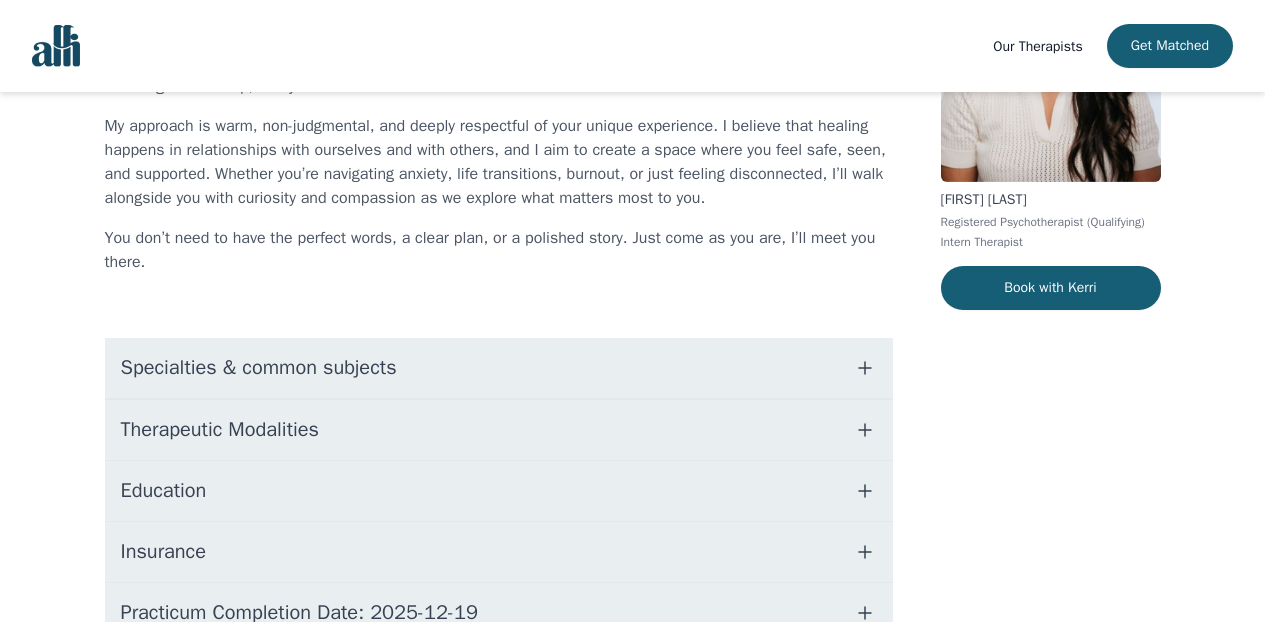scroll, scrollTop: 248, scrollLeft: 0, axis: vertical 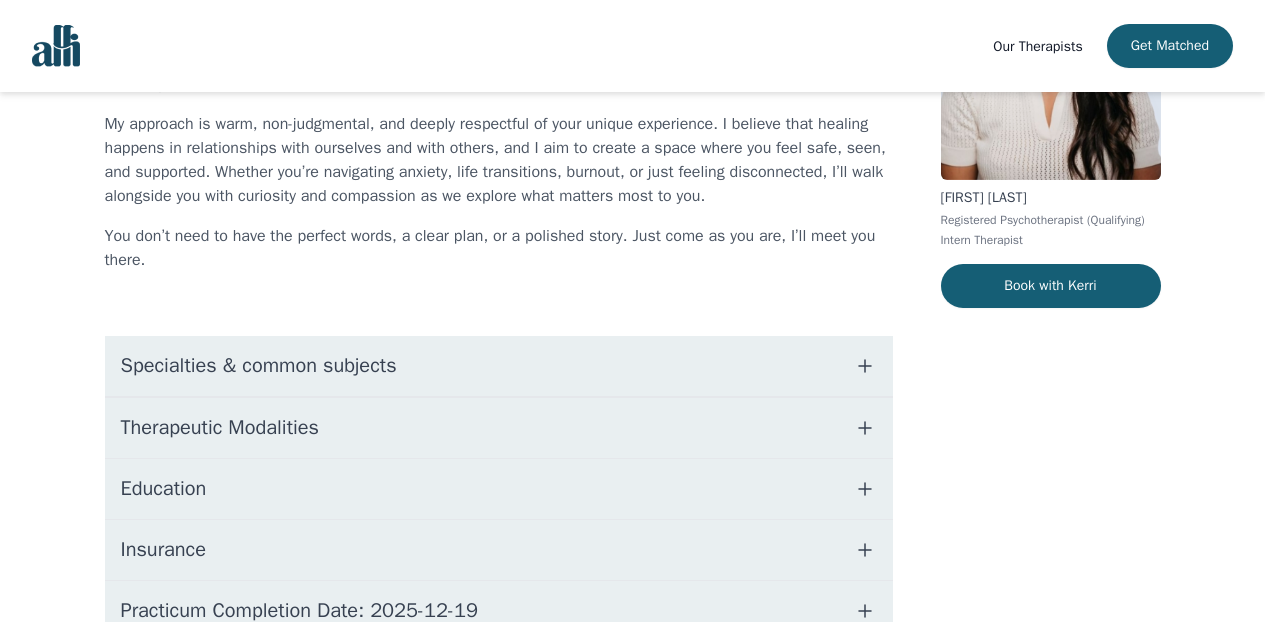 click on "Specialties & common subjects" at bounding box center [499, 366] 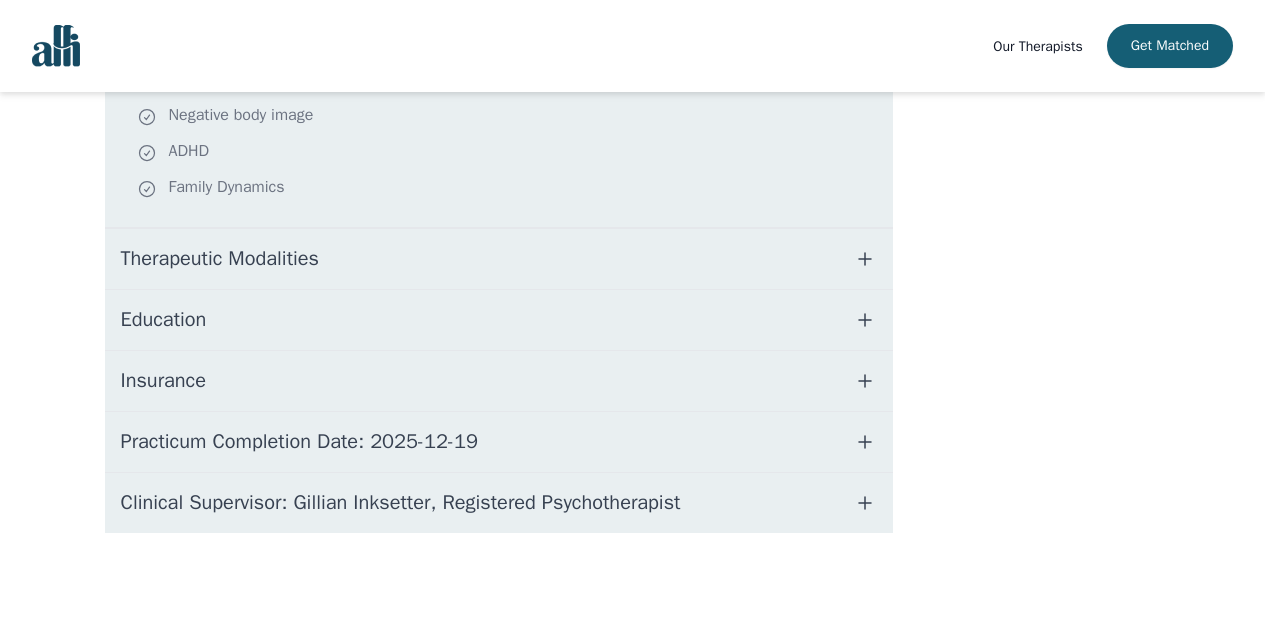 scroll, scrollTop: 808, scrollLeft: 0, axis: vertical 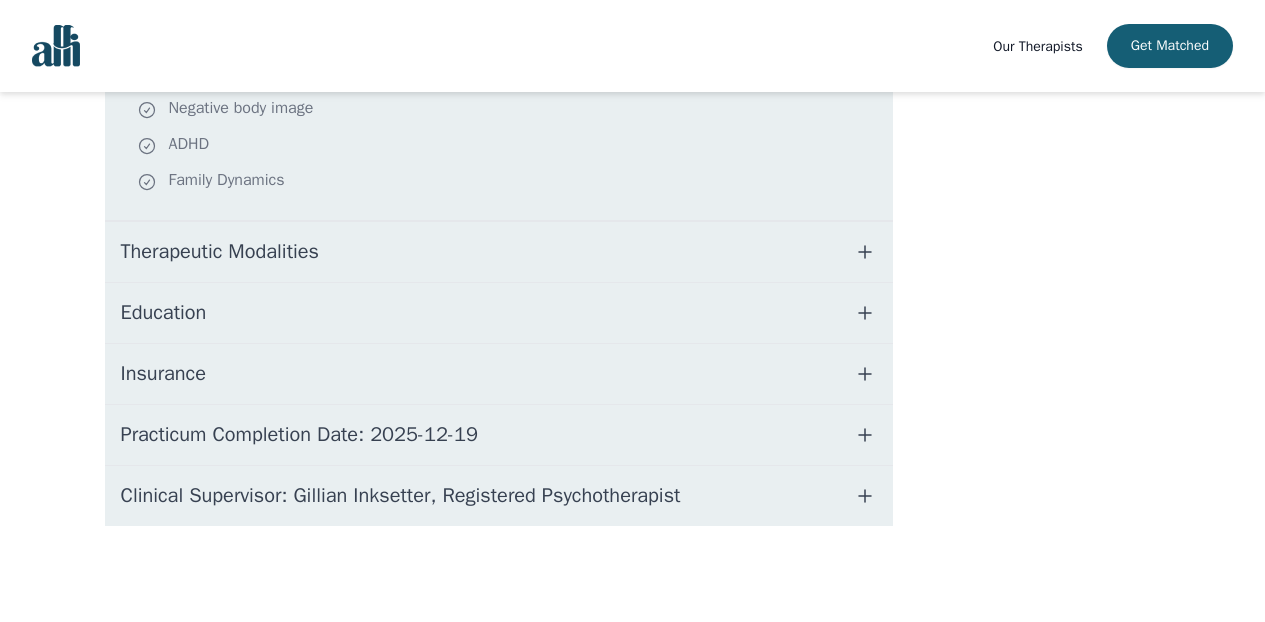 click on "Therapeutic Modalities" at bounding box center [499, 252] 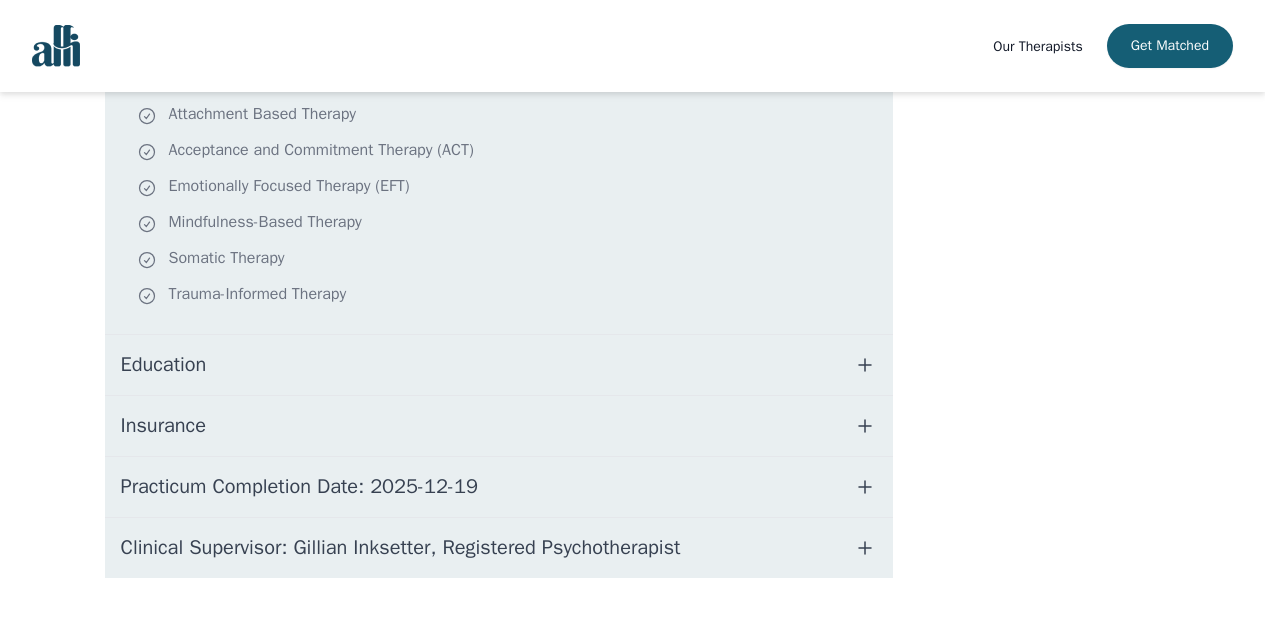 scroll, scrollTop: 1003, scrollLeft: 0, axis: vertical 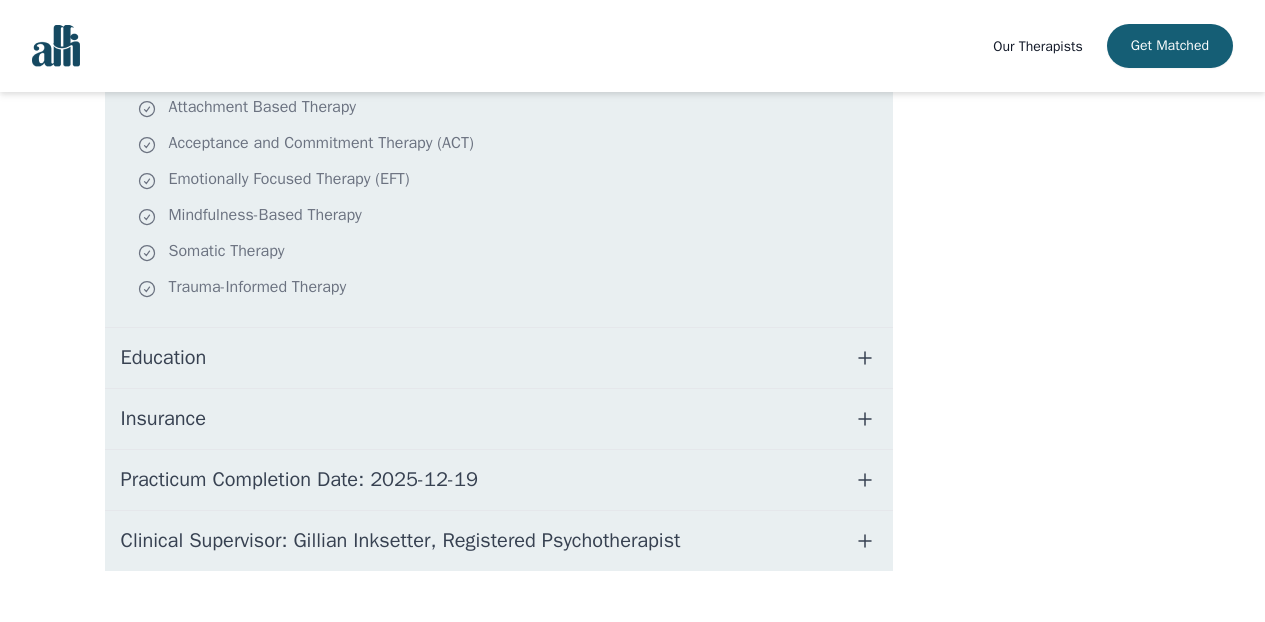click on "Education" at bounding box center [499, 358] 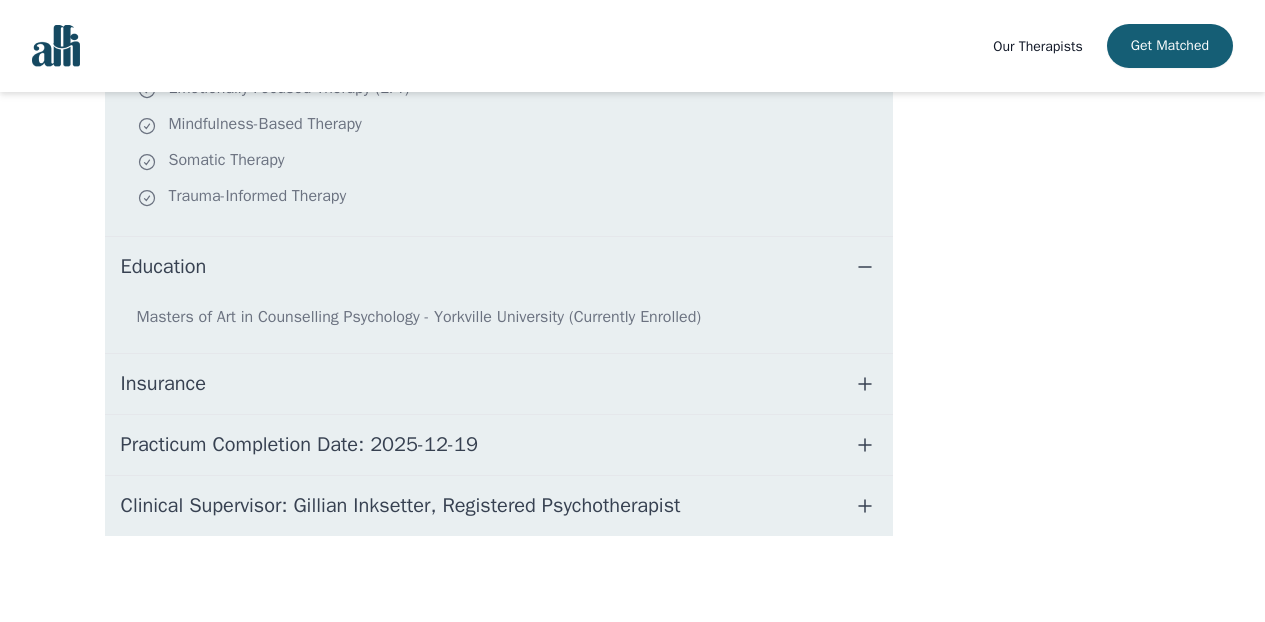 scroll, scrollTop: 1104, scrollLeft: 0, axis: vertical 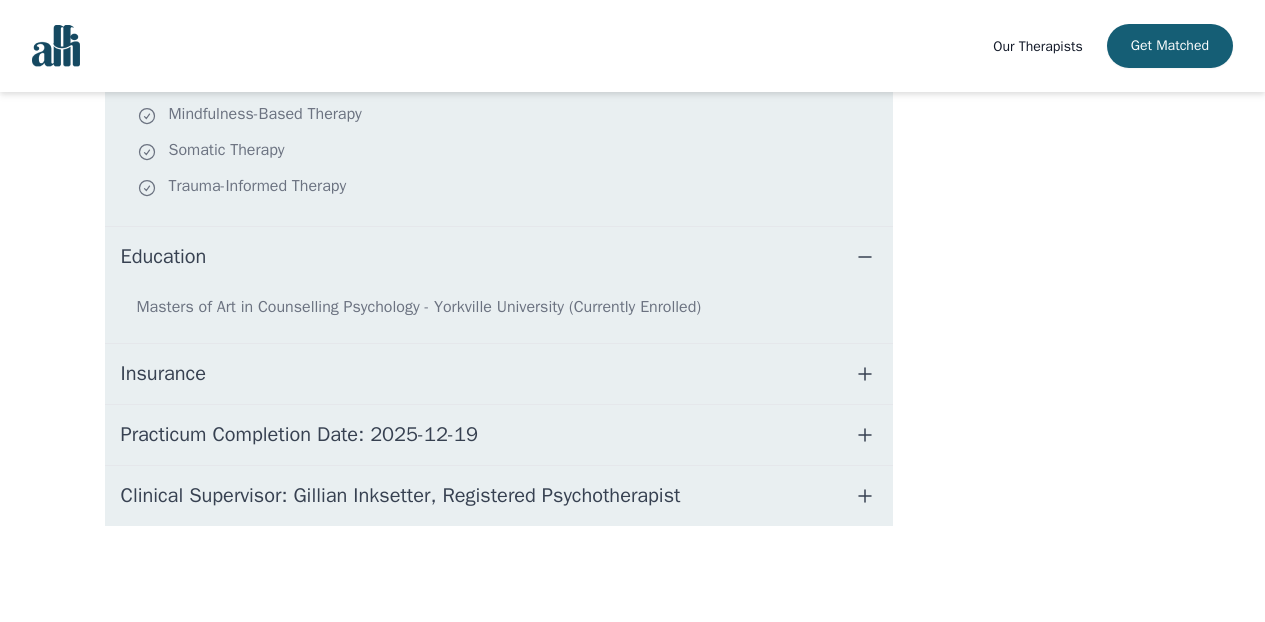 click on "Insurance" at bounding box center (499, 374) 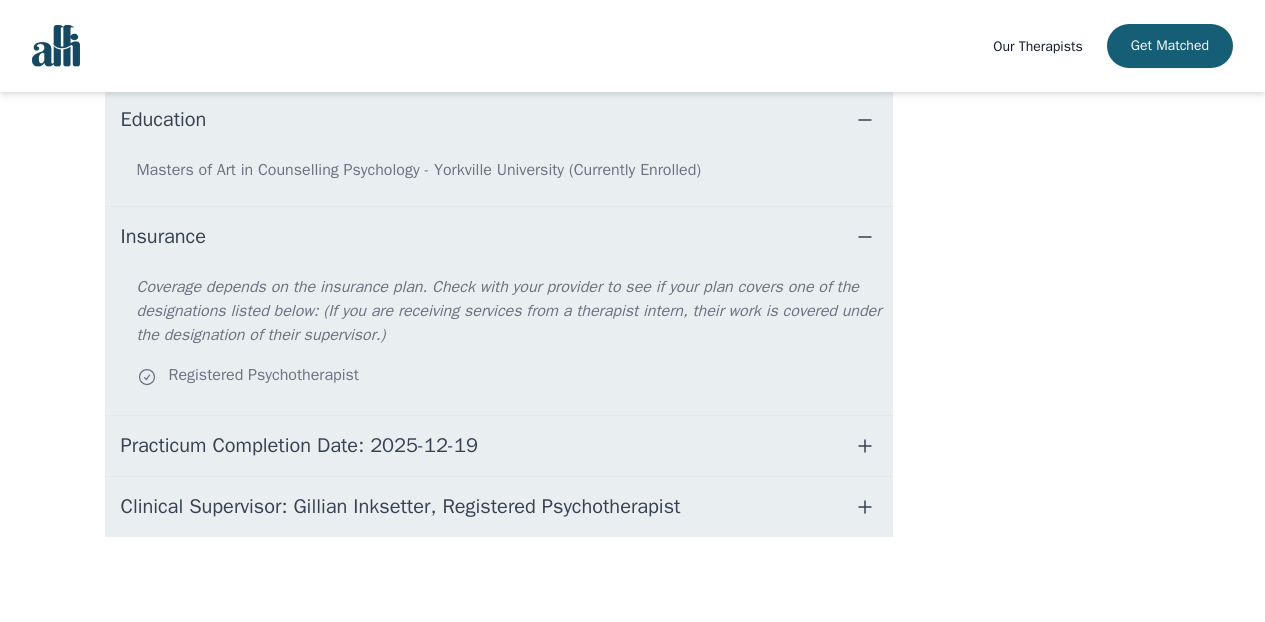 scroll, scrollTop: 1252, scrollLeft: 0, axis: vertical 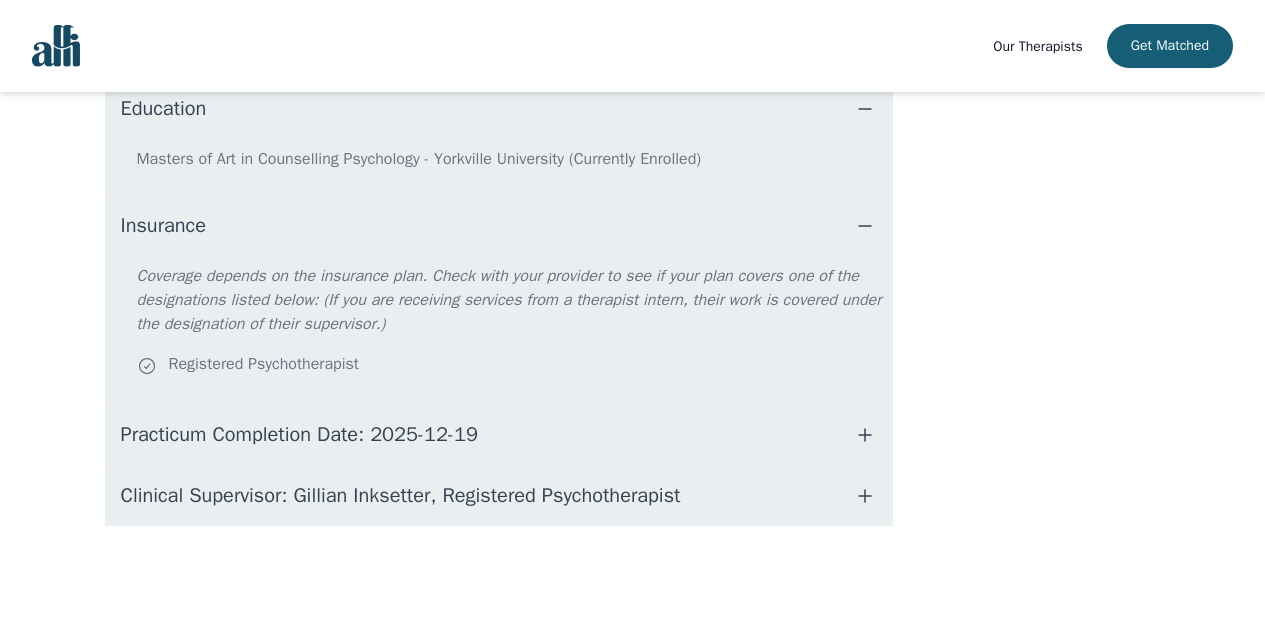 click on "Practicum Completion Date: 2025-12-19" at bounding box center (300, 435) 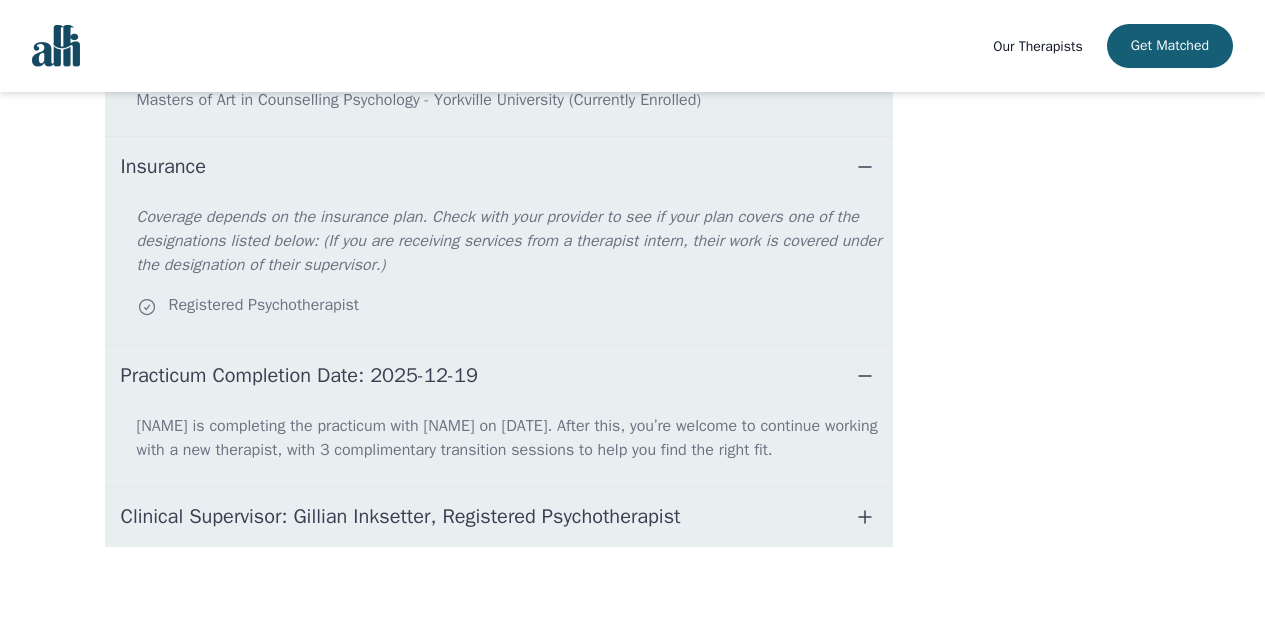 scroll, scrollTop: 1332, scrollLeft: 0, axis: vertical 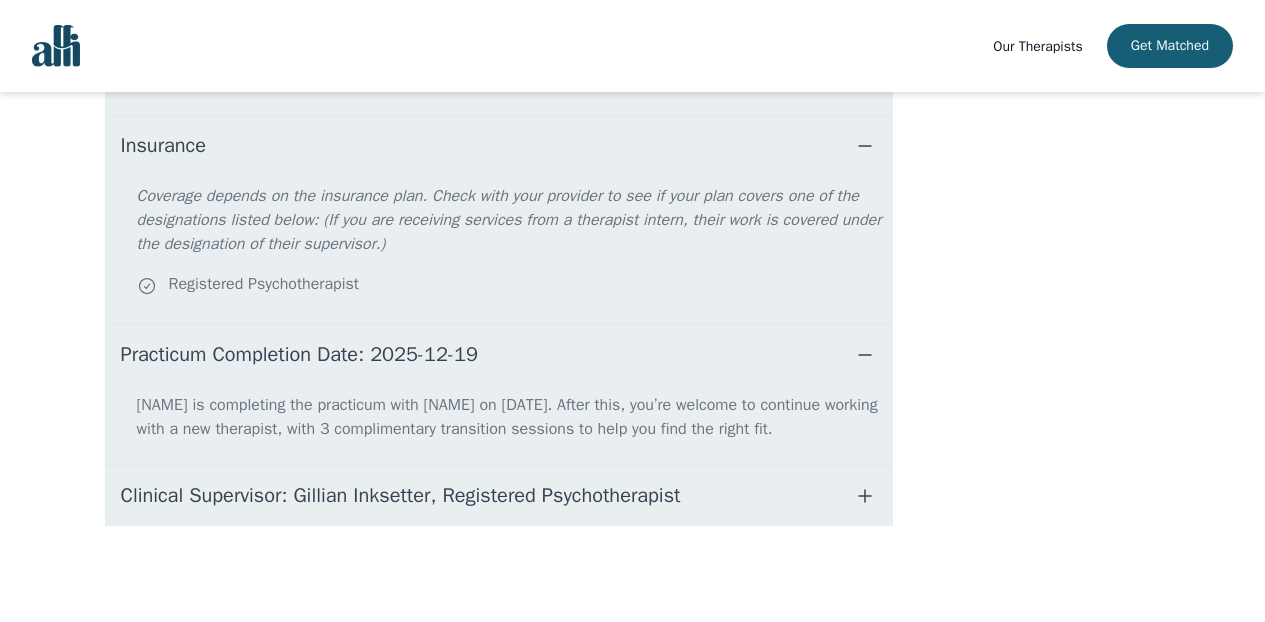 click on "Clinical Supervisor: Gillian Inksetter, Registered Psychotherapist" at bounding box center (401, 496) 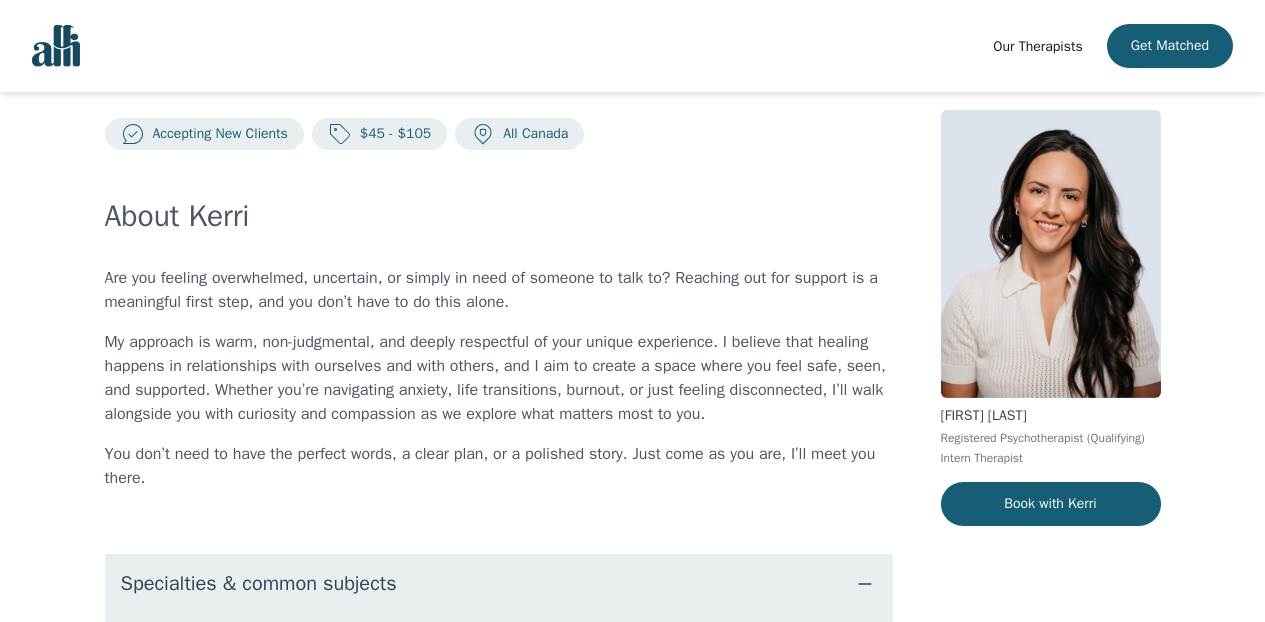 scroll, scrollTop: 27, scrollLeft: 0, axis: vertical 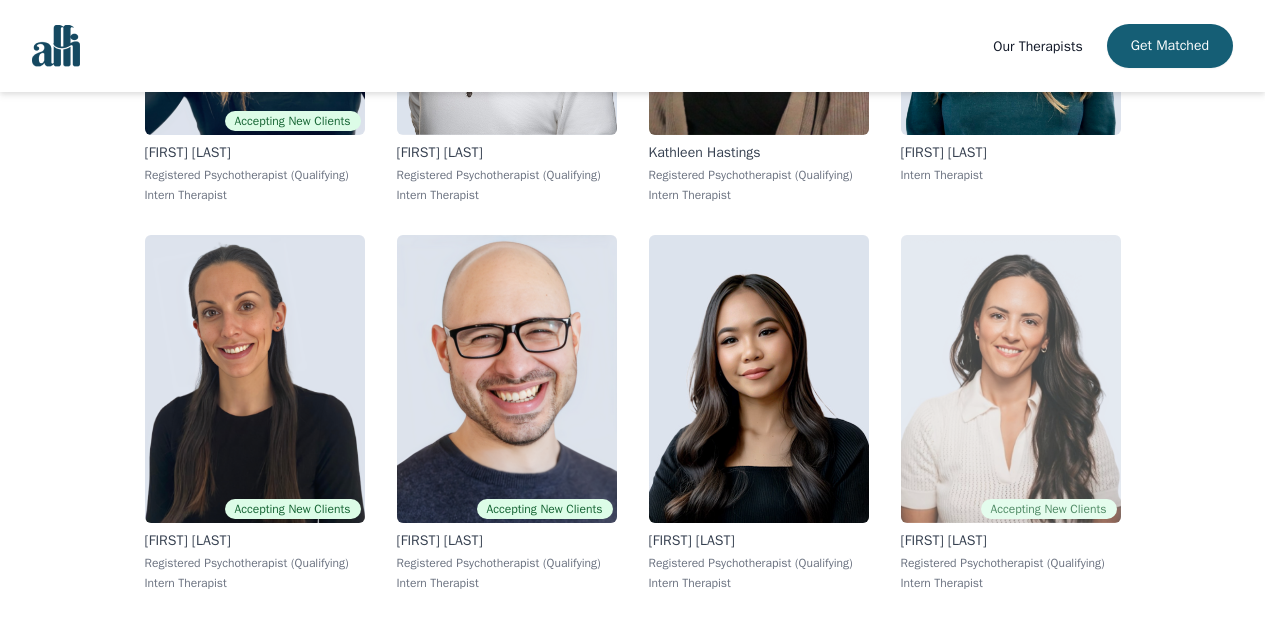 click at bounding box center [1011, 379] 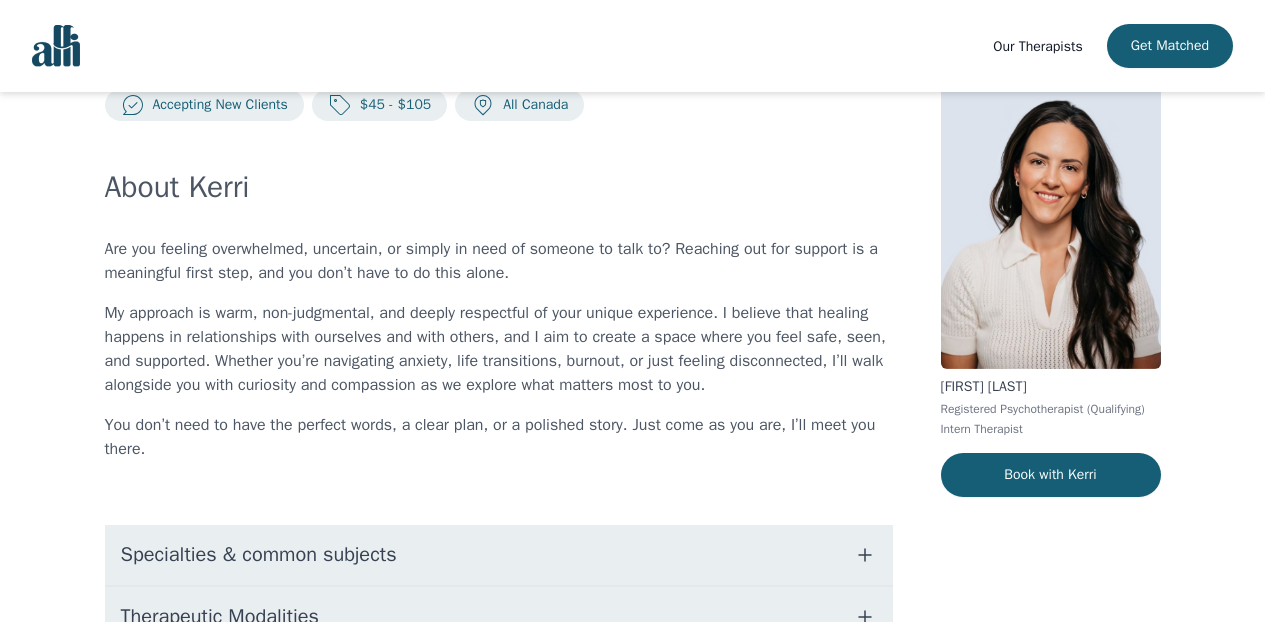 scroll, scrollTop: 61, scrollLeft: 0, axis: vertical 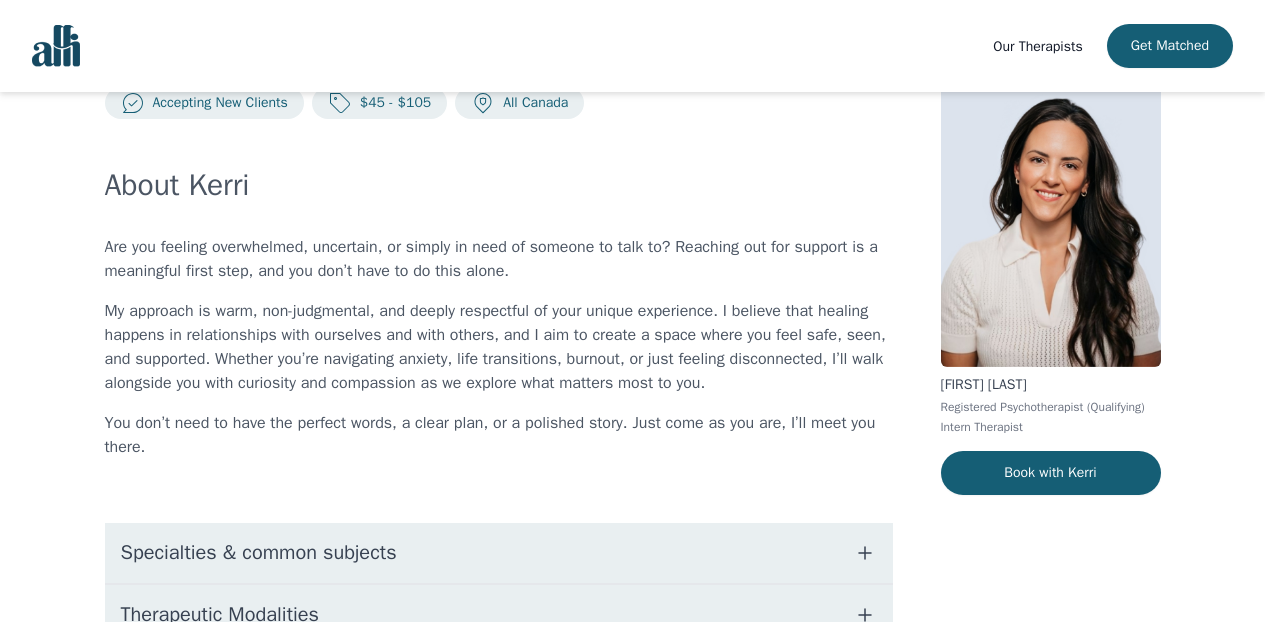 click on "Are you feeling overwhelmed, uncertain, or simply in need of someone to talk to? Reaching out for support is a meaningful first step, and you don’t have to do this alone." at bounding box center (499, 259) 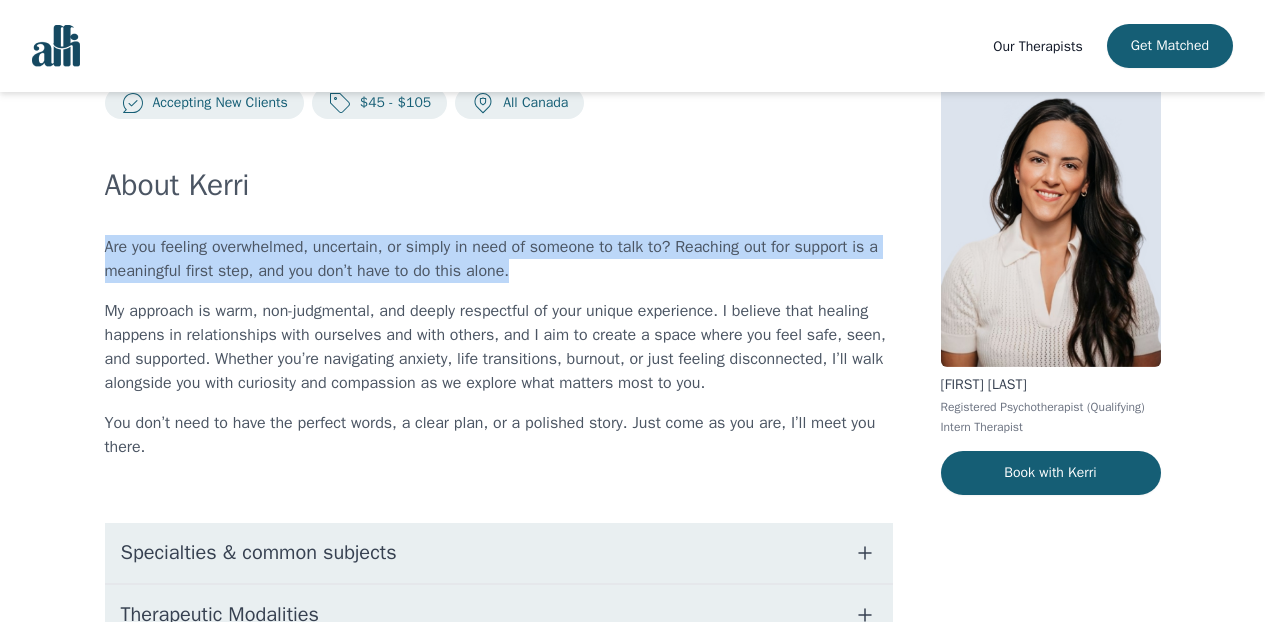 drag, startPoint x: 106, startPoint y: 247, endPoint x: 543, endPoint y: 278, distance: 438.09818 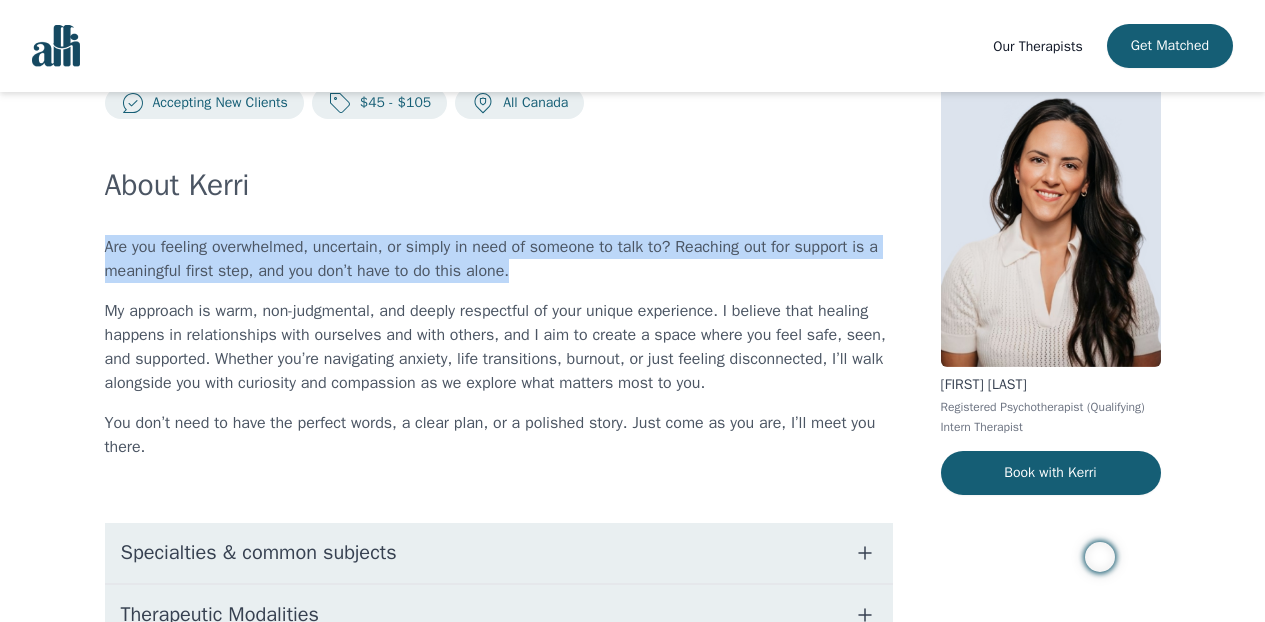 copy on "Are you feeling overwhelmed, uncertain, or simply in need of someone to talk to? Reaching out for support is a meaningful first step, and you don’t have to do this alone." 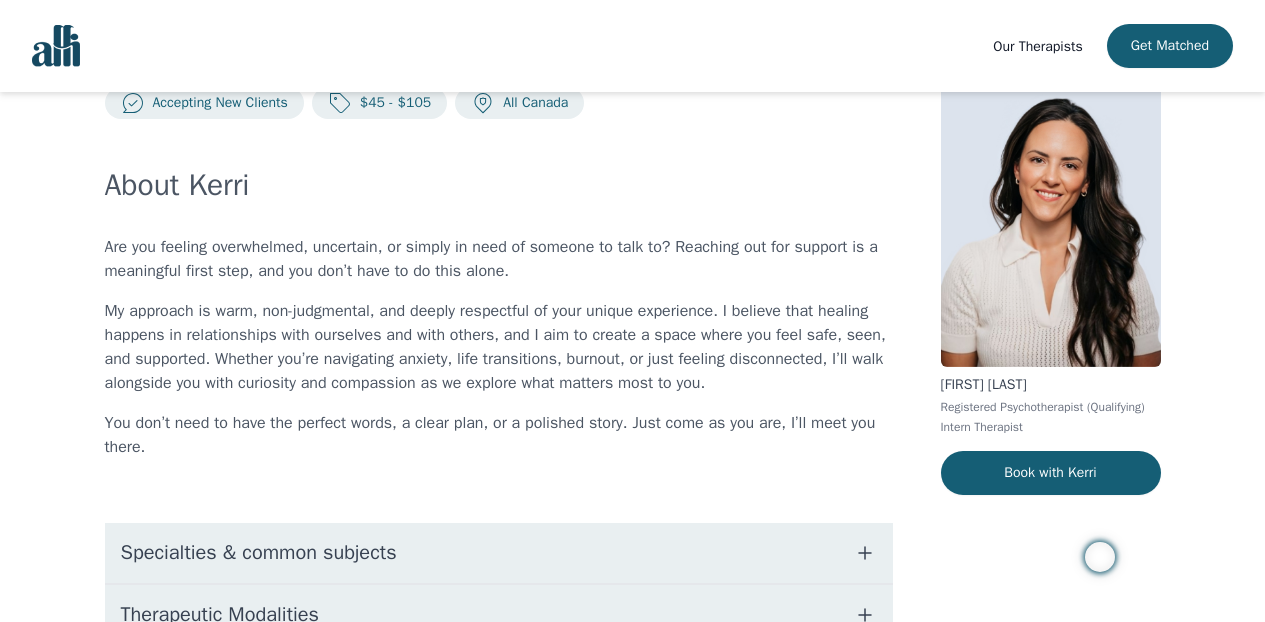 click on "Are you feeling overwhelmed, uncertain, or simply in need of someone to talk to? Reaching out for support is a meaningful first step, and you don’t have to do this alone." at bounding box center [499, 259] 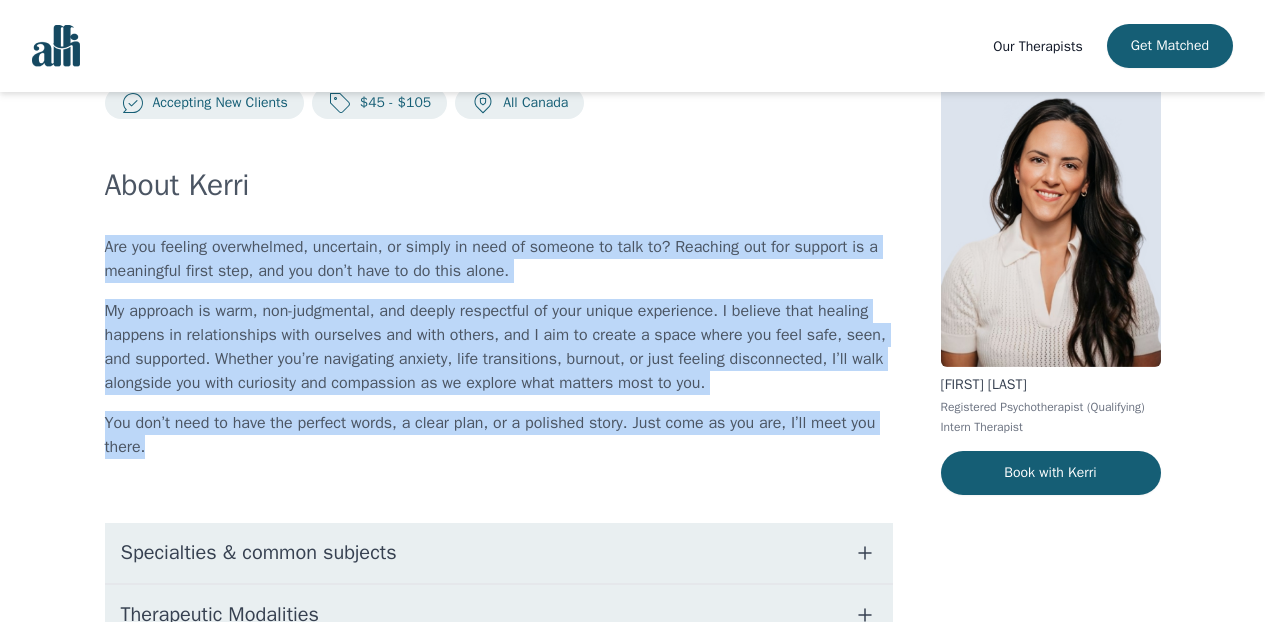 drag, startPoint x: 105, startPoint y: 244, endPoint x: 203, endPoint y: 446, distance: 224.51726 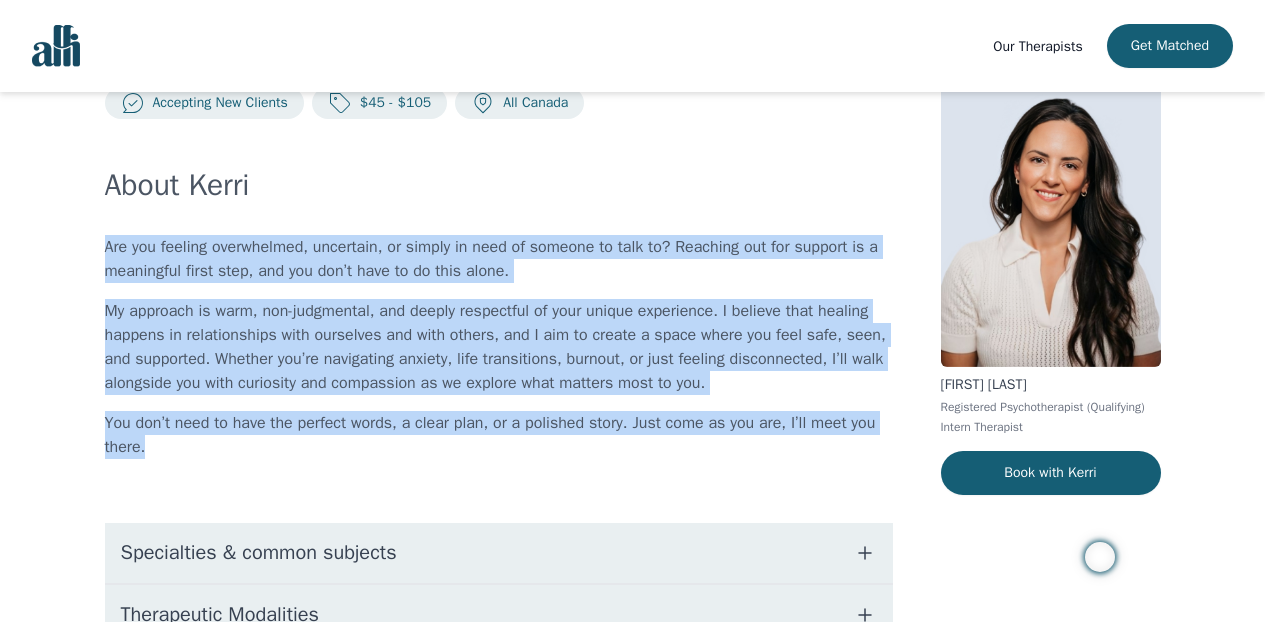 copy on "Are you feeling overwhelmed, uncertain, or simply in need of someone to talk to? Reaching out for support is a meaningful first step, and you don’t have to do this alone. My approach is warm, non-judgmental, and deeply respectful of your unique experience. I believe that healing happens in relationships with ourselves and with others, and I aim to create a space where you feel safe, seen, and supported. Whether you’re navigating anxiety, life transitions, burnout, or just feeling disconnected, I’ll walk alongside you with curiosity and compassion as we explore what matters most to you. You don’t need to have the perfect words, a clear plan, or a polished story. Just come as you are, I’ll meet you there." 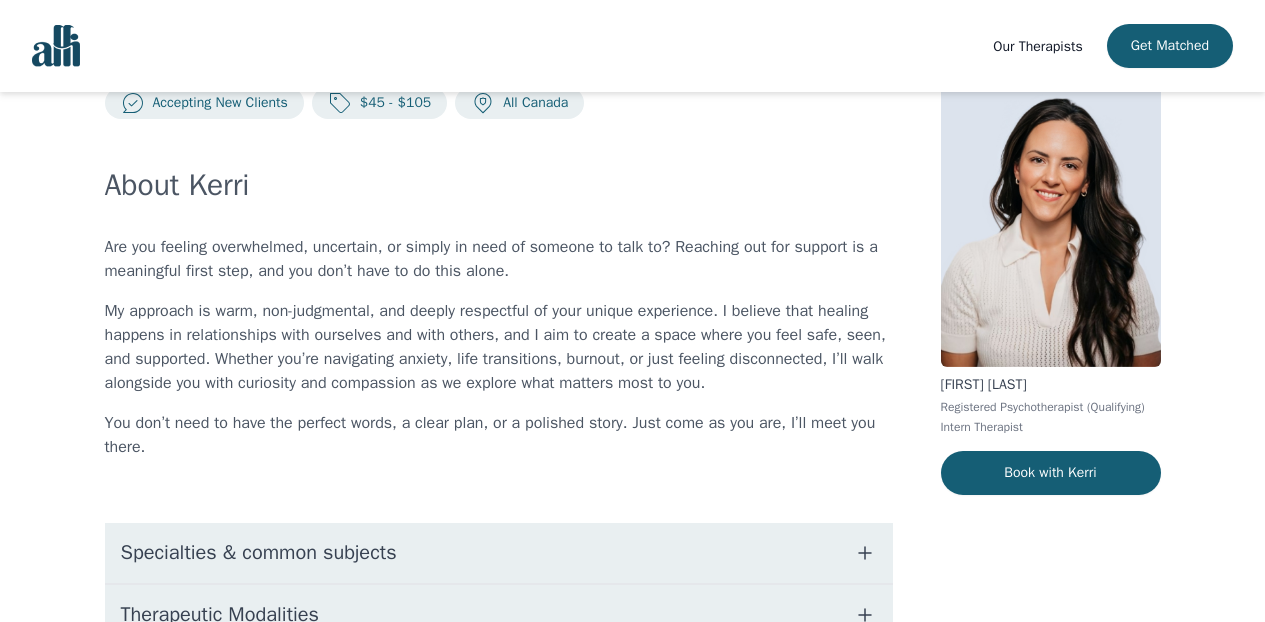 scroll, scrollTop: 0, scrollLeft: 0, axis: both 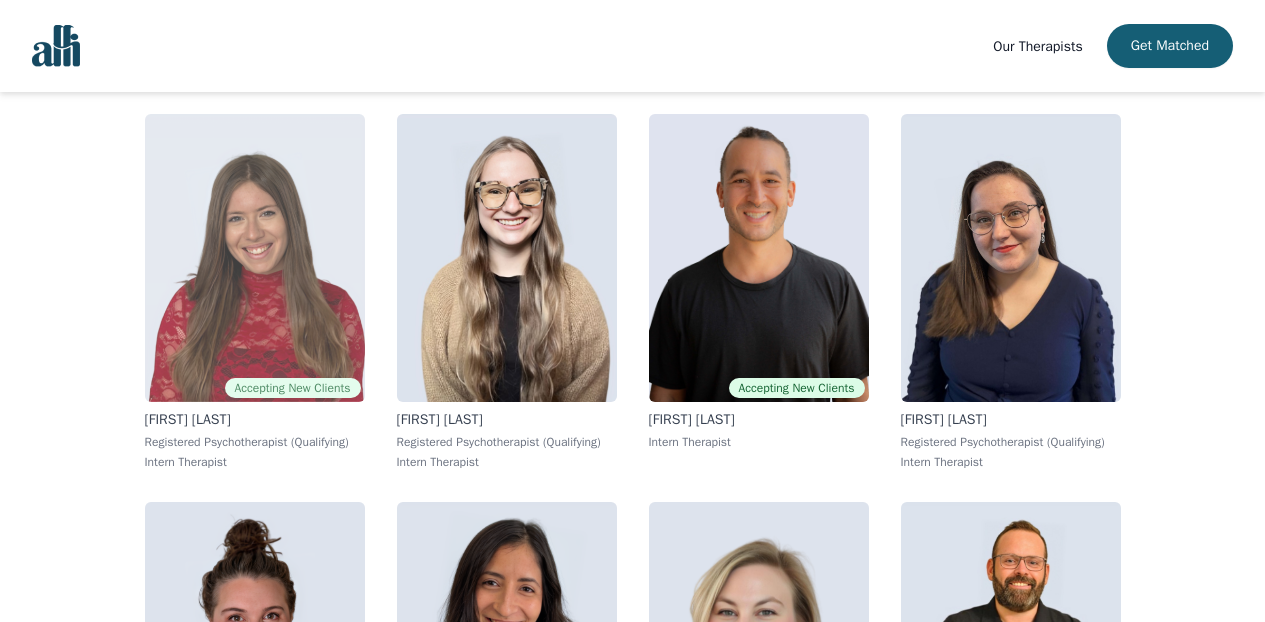 click at bounding box center (255, 258) 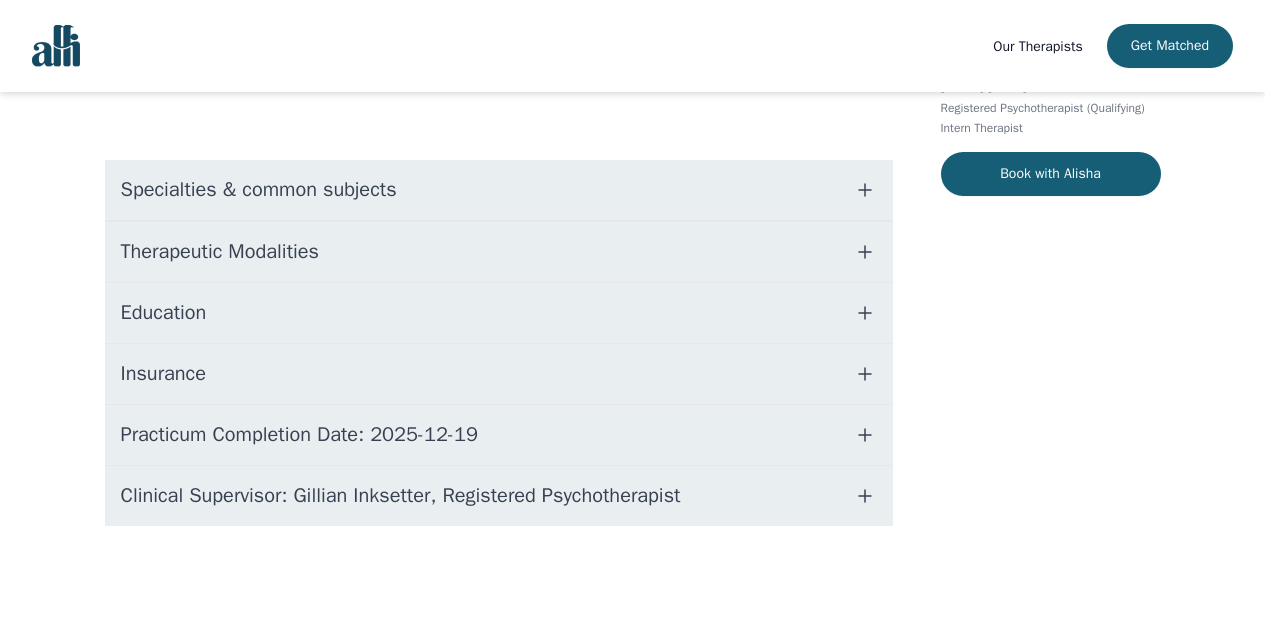 scroll, scrollTop: 0, scrollLeft: 0, axis: both 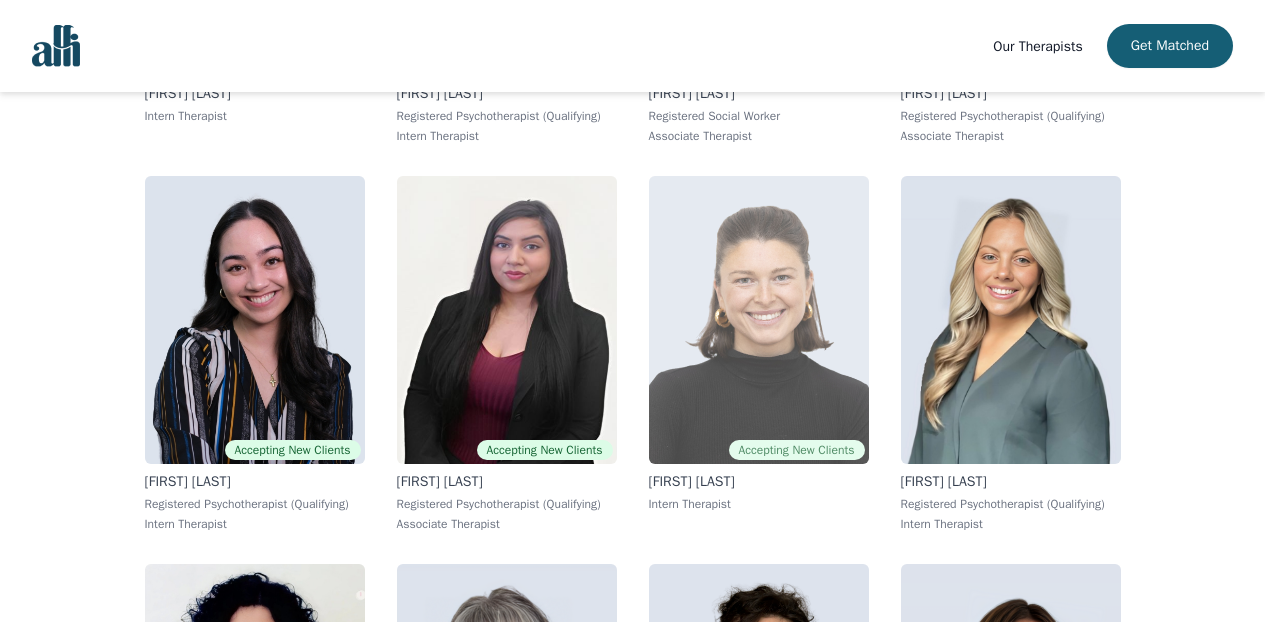 click at bounding box center [759, 320] 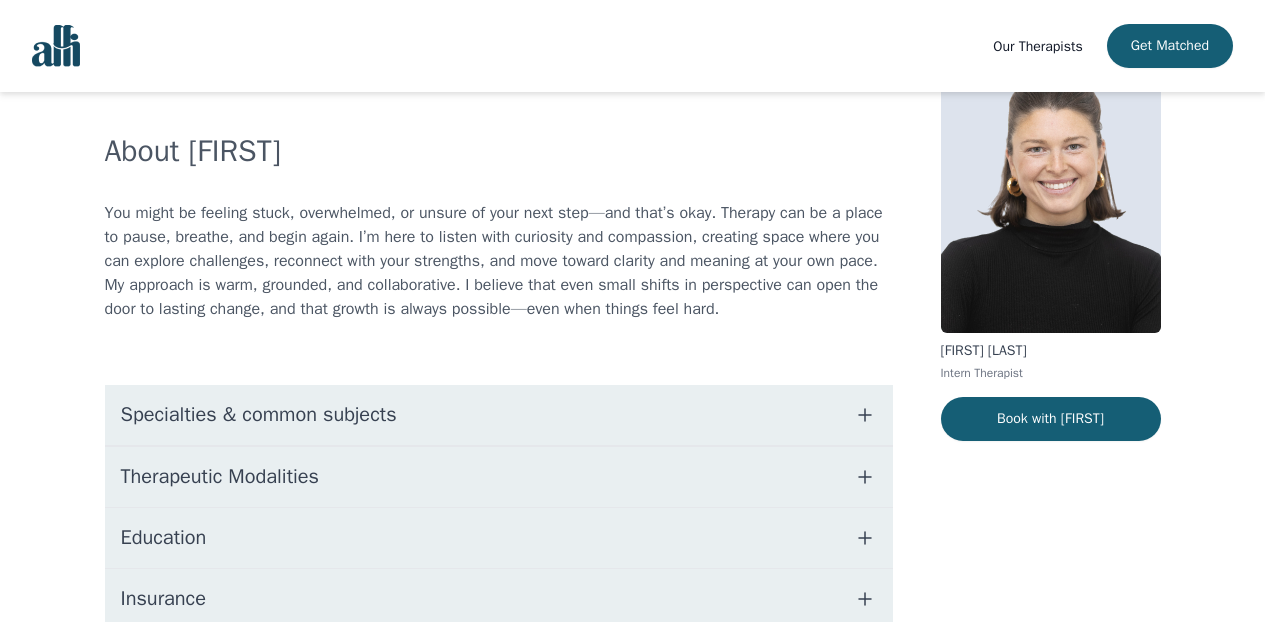 scroll, scrollTop: 88, scrollLeft: 0, axis: vertical 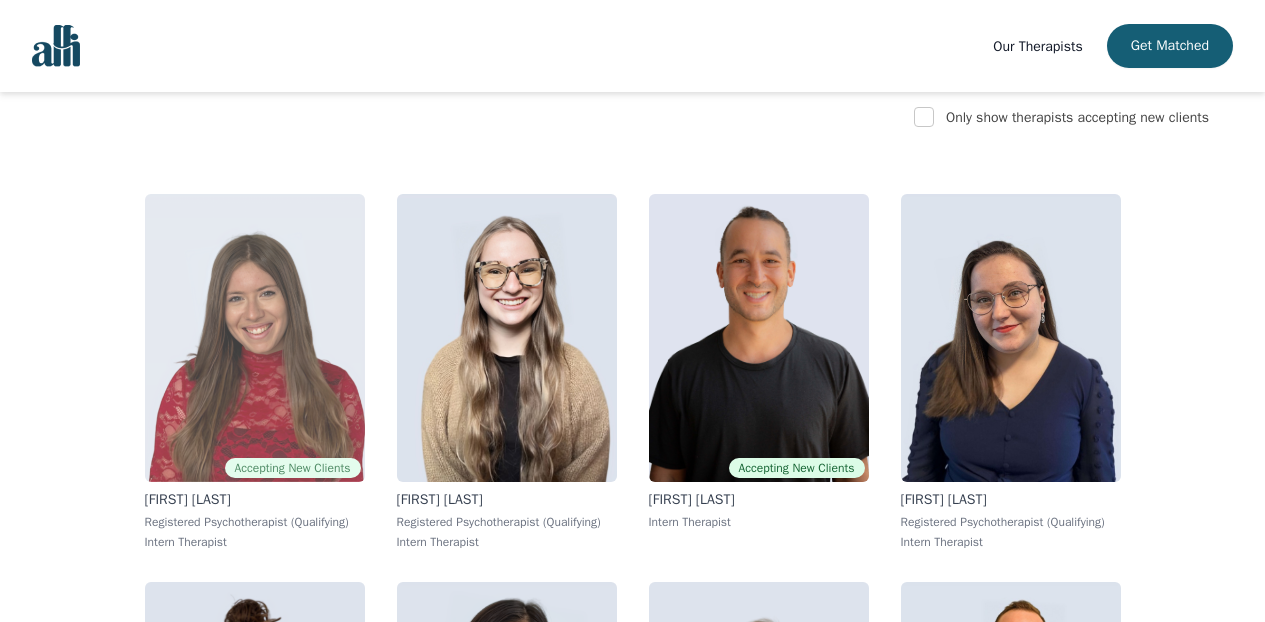 click at bounding box center [255, 338] 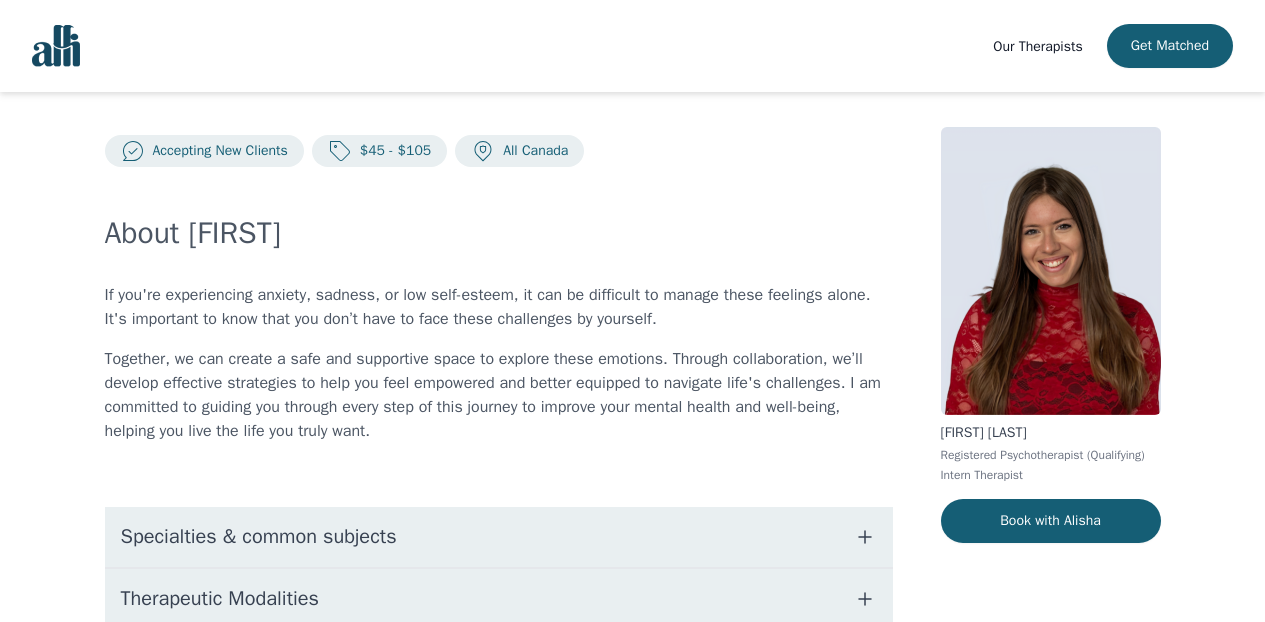 scroll, scrollTop: 16, scrollLeft: 0, axis: vertical 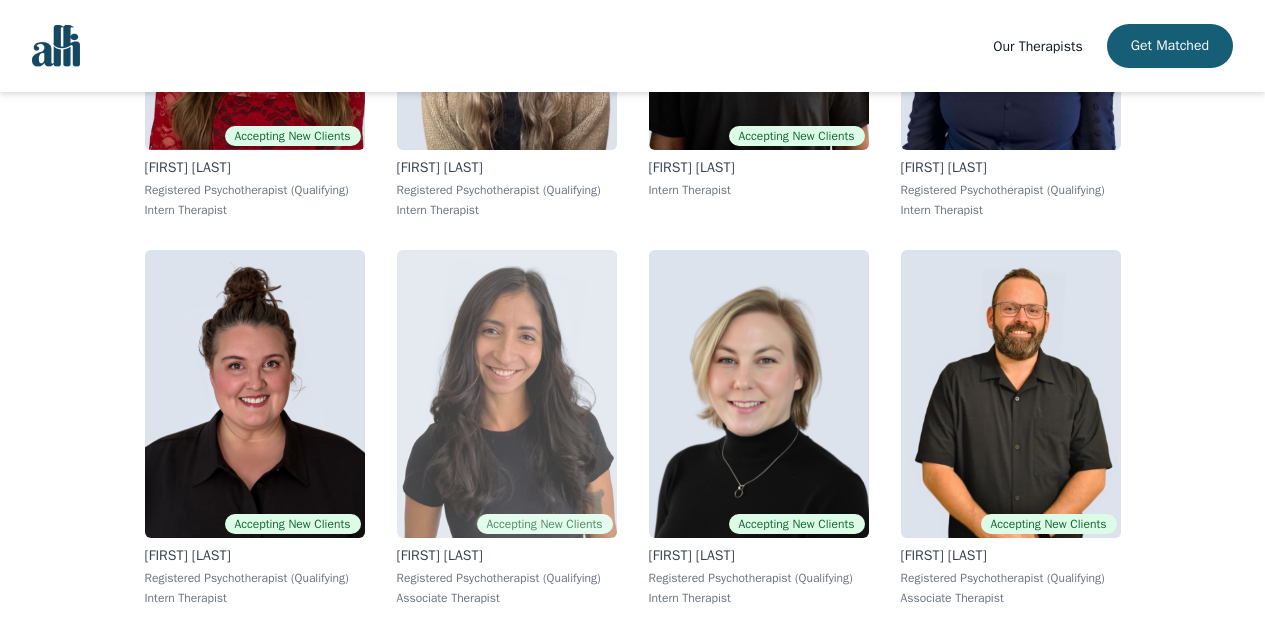 click at bounding box center [507, 394] 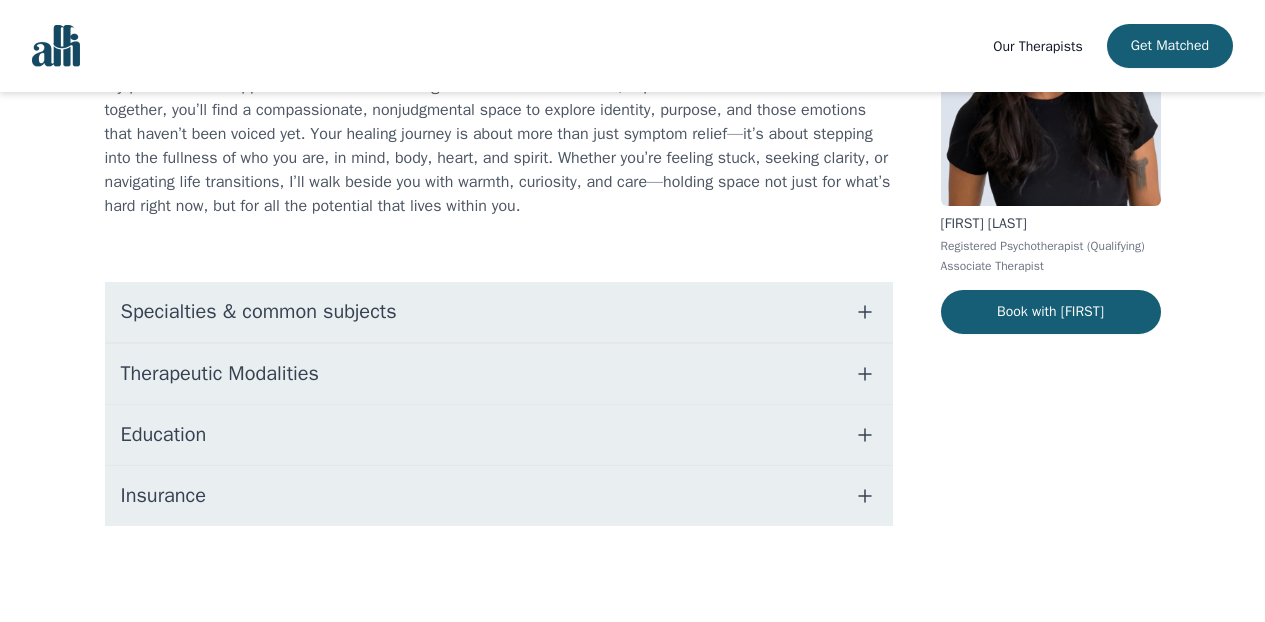 scroll, scrollTop: 0, scrollLeft: 0, axis: both 